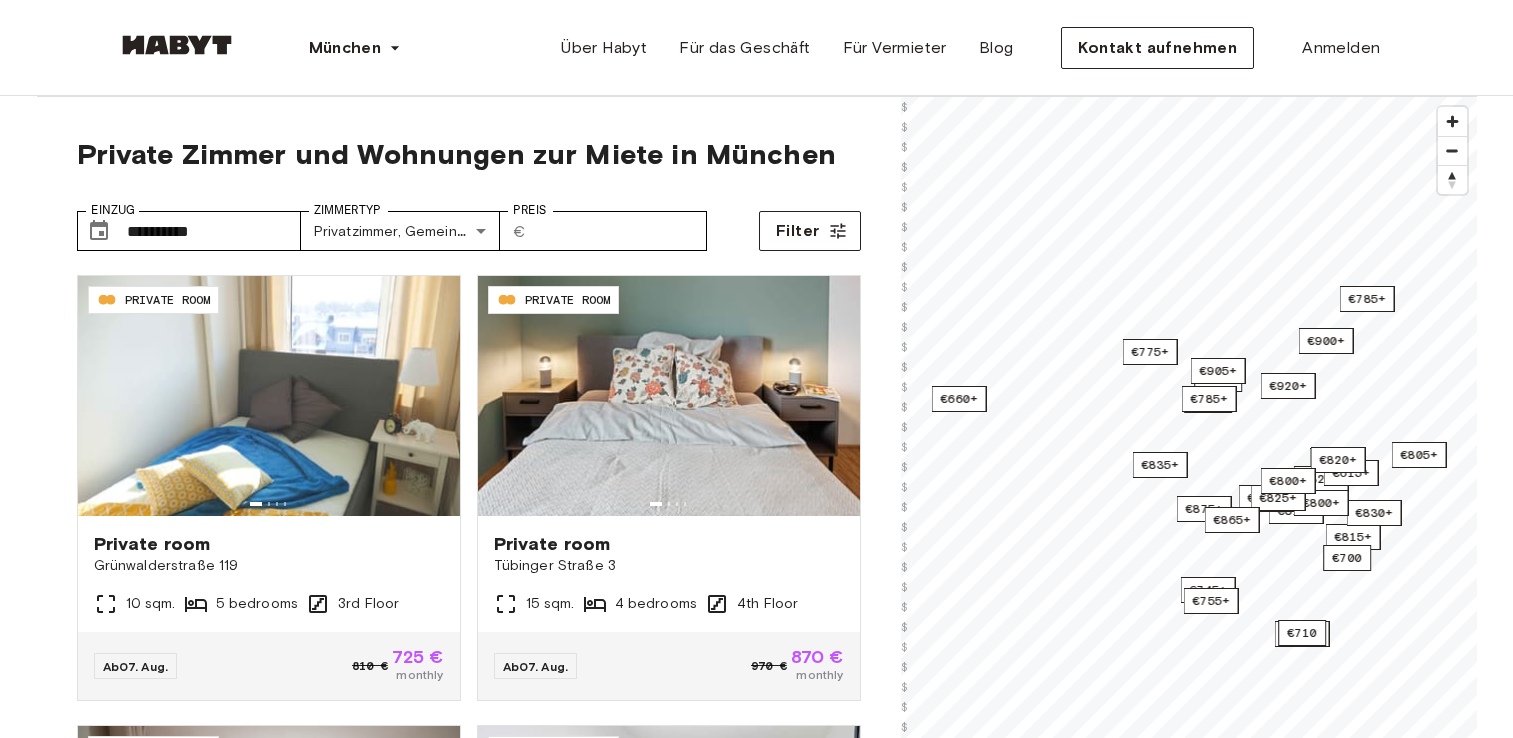 scroll, scrollTop: 0, scrollLeft: 0, axis: both 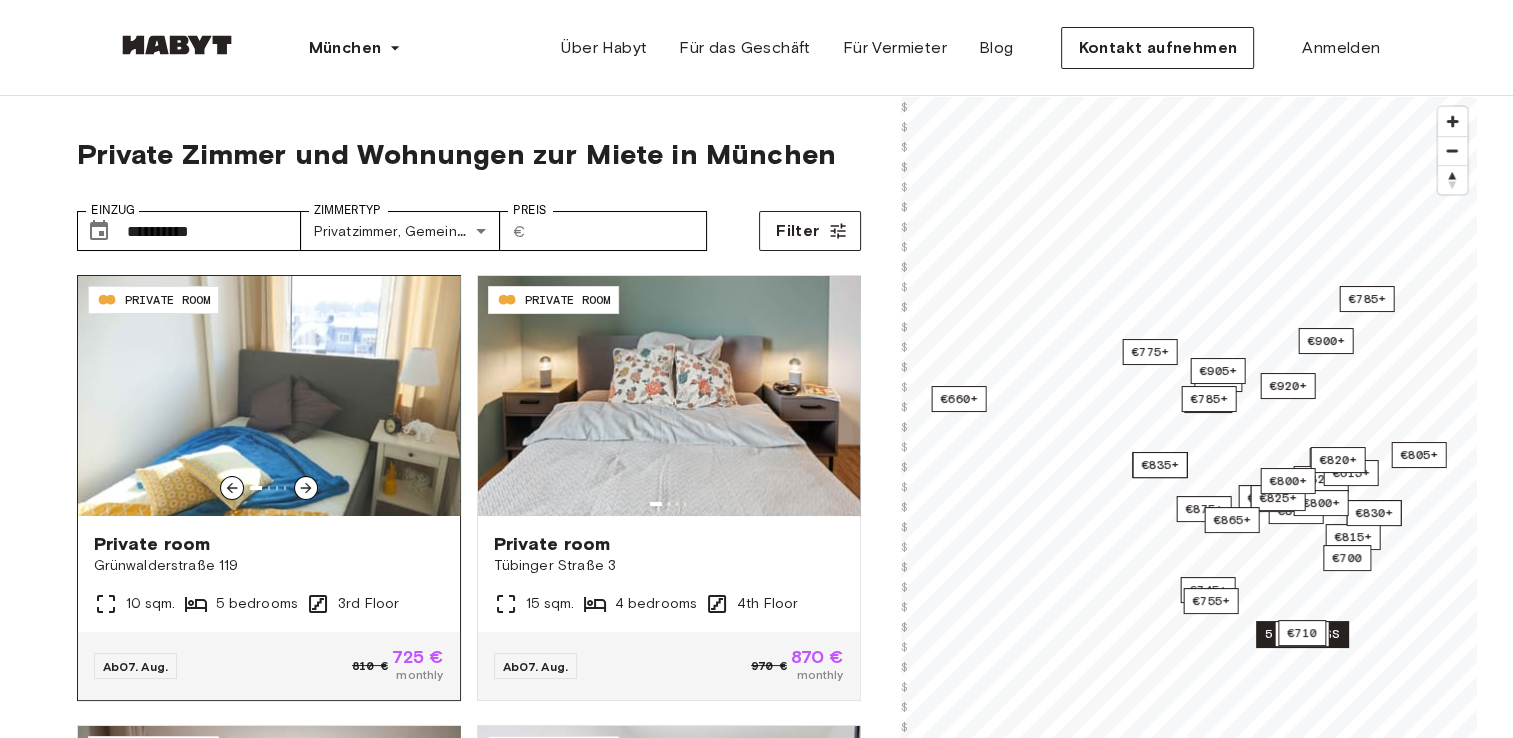 click at bounding box center (269, 396) 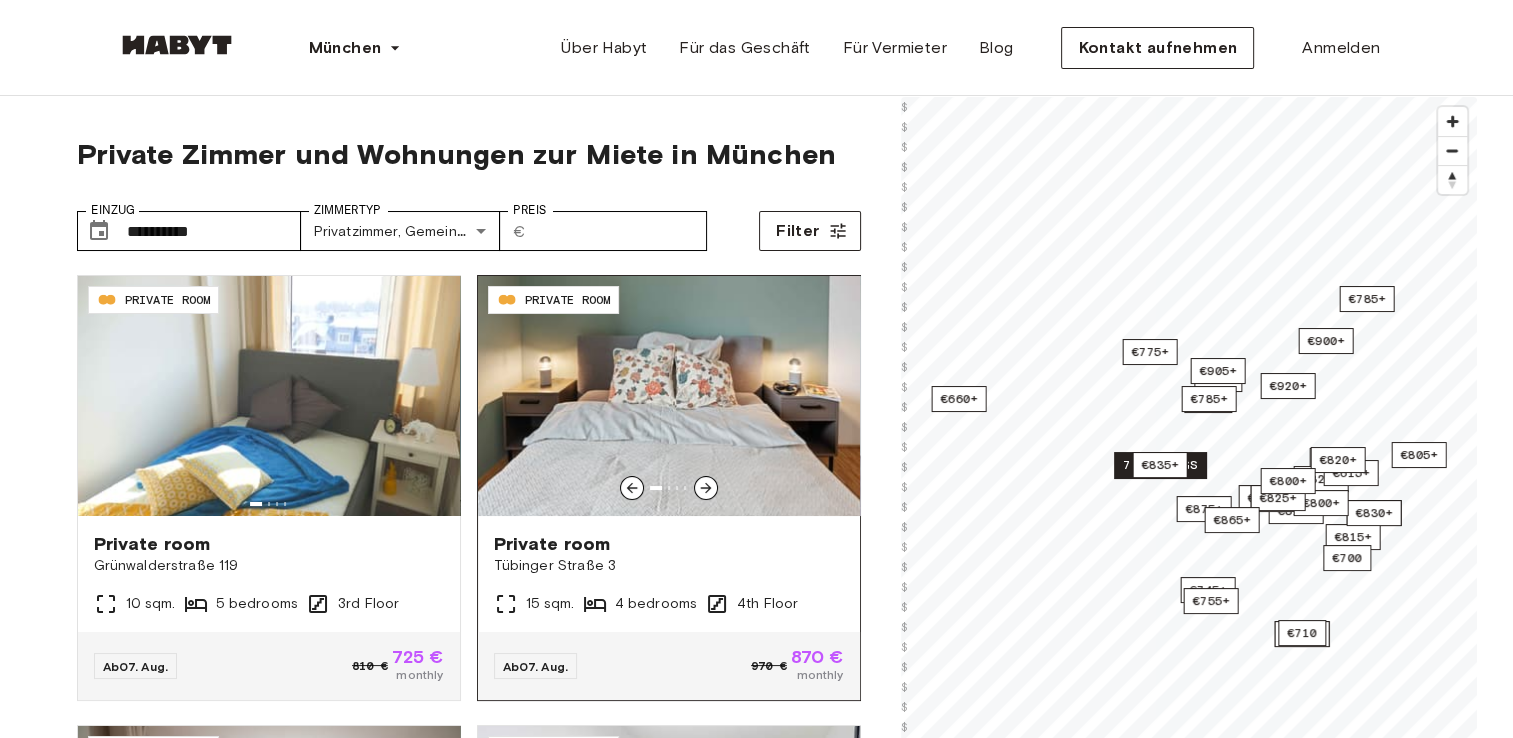 click at bounding box center [669, 396] 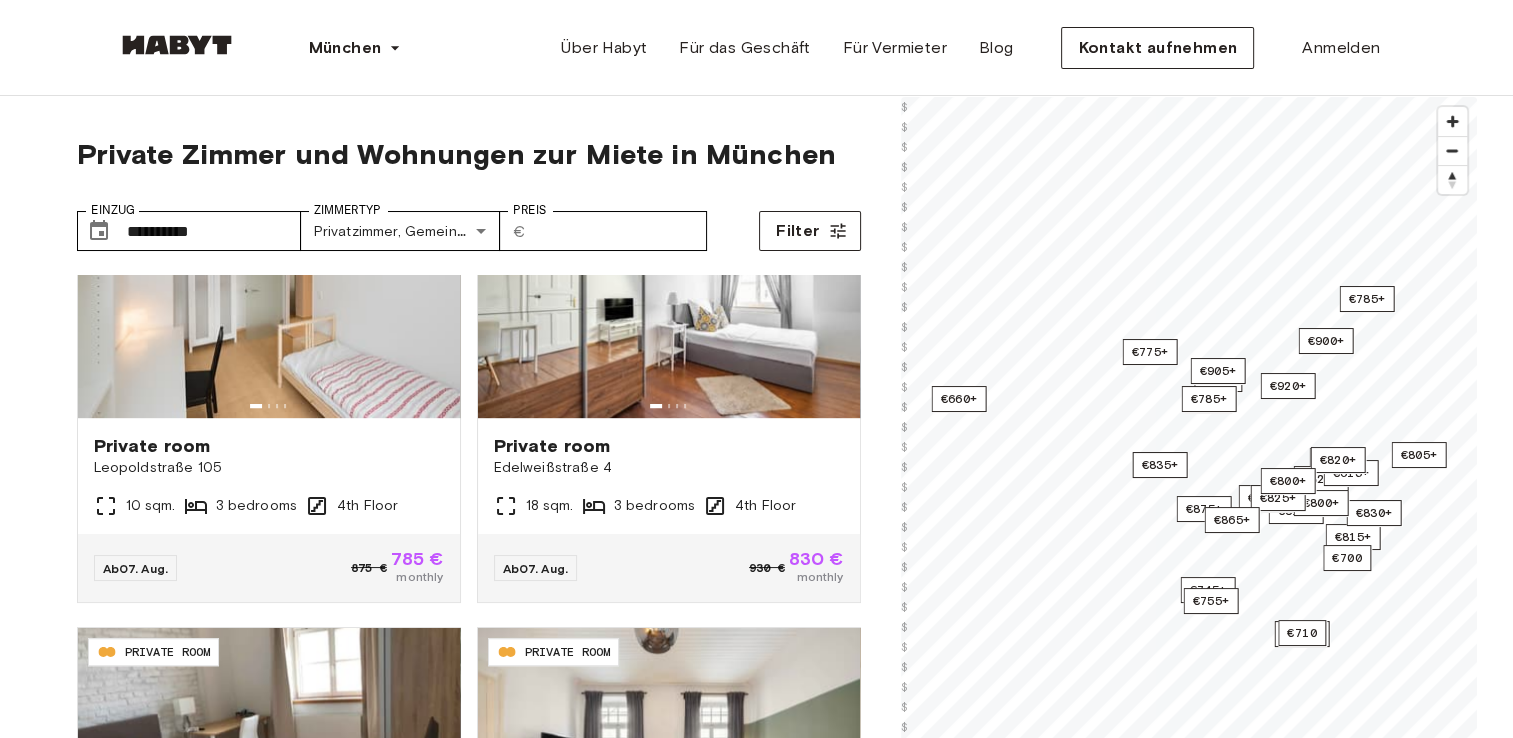 scroll, scrollTop: 0, scrollLeft: 0, axis: both 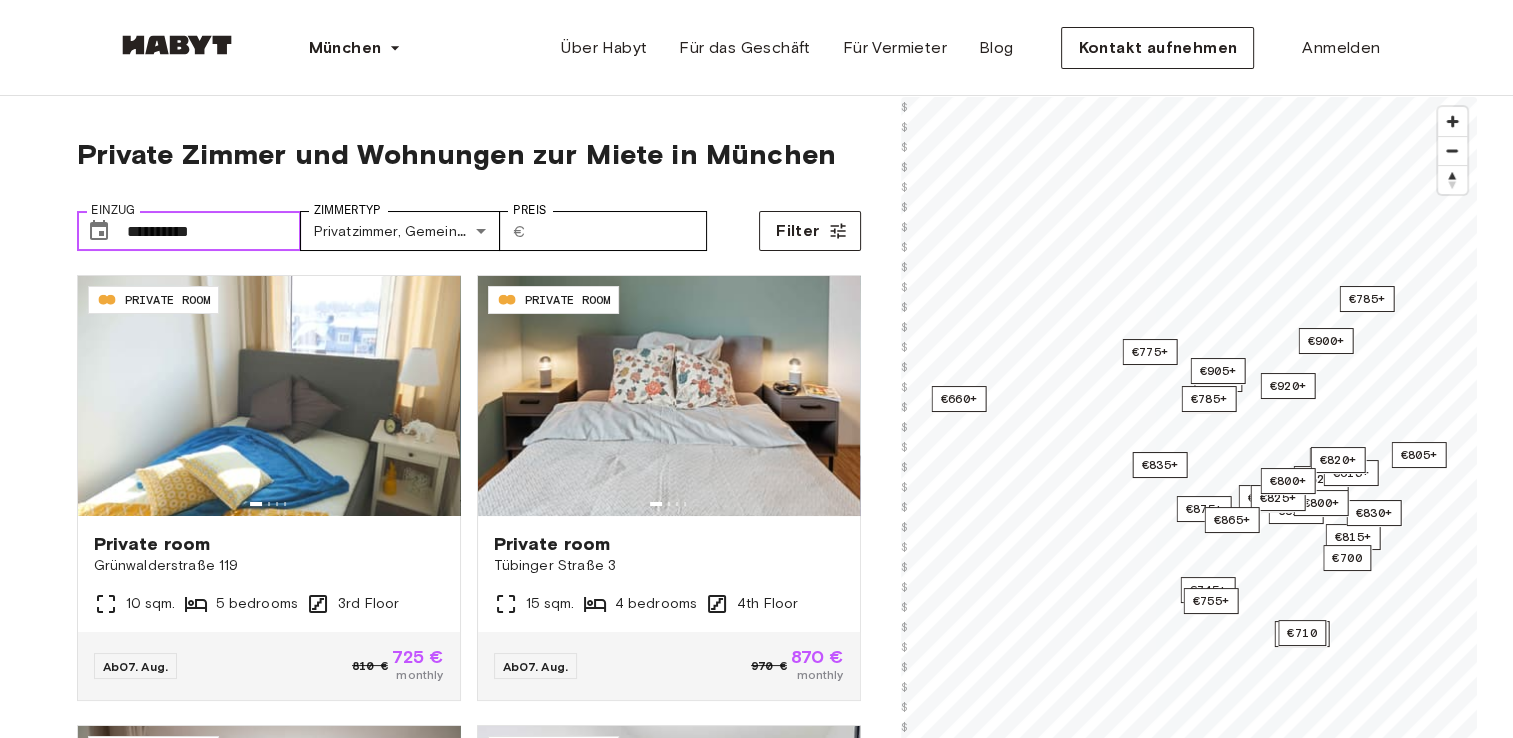 click on "**********" at bounding box center [214, 231] 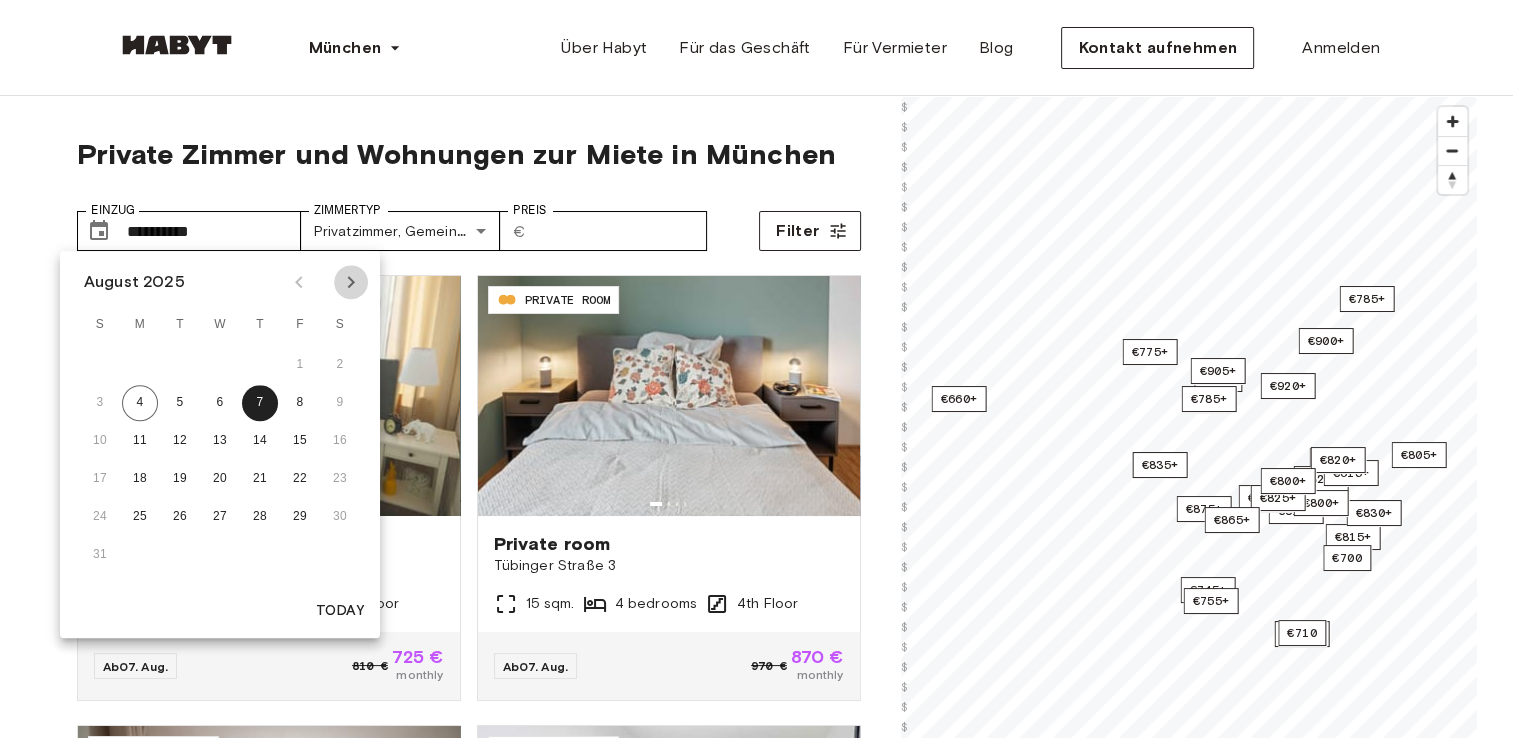 click 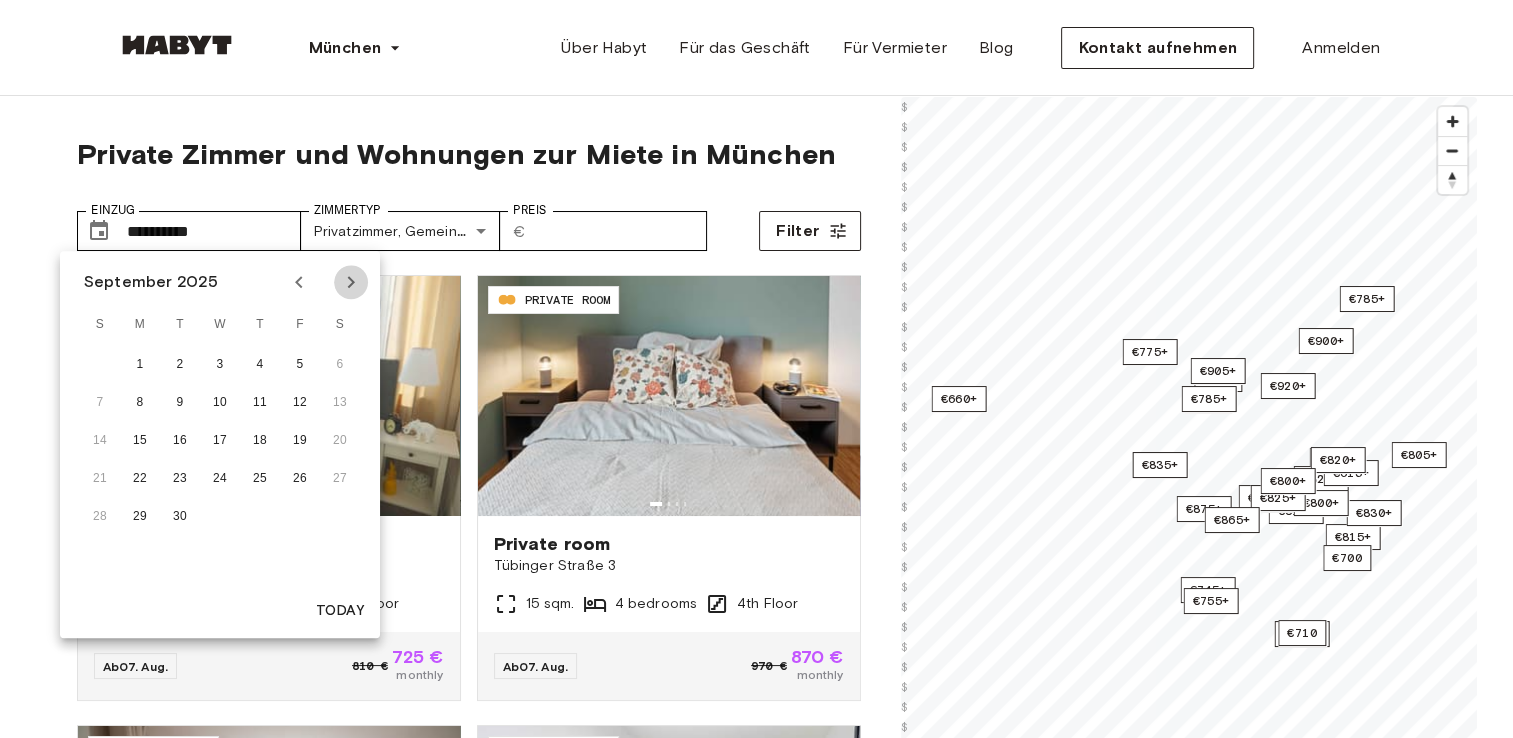 click 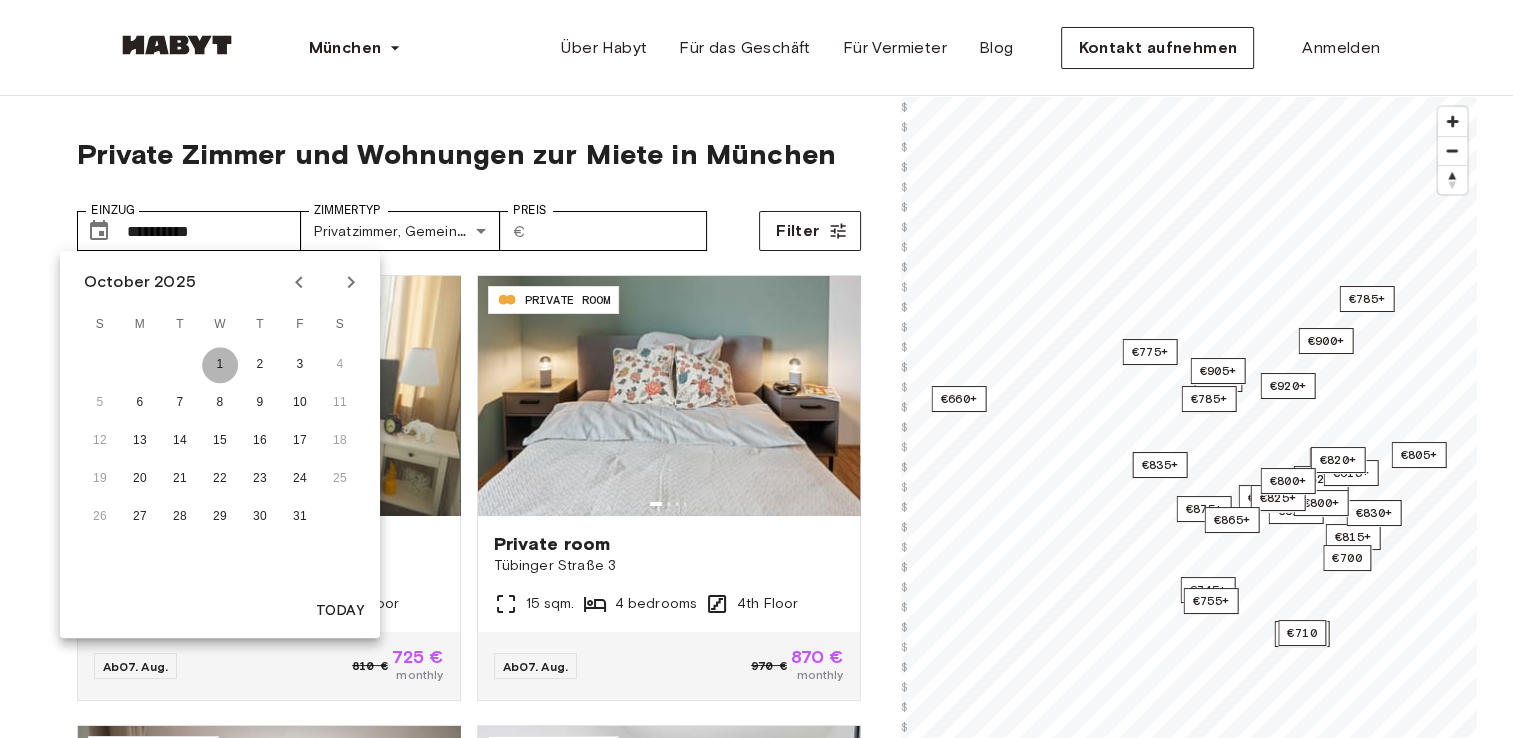 click on "1" at bounding box center (220, 365) 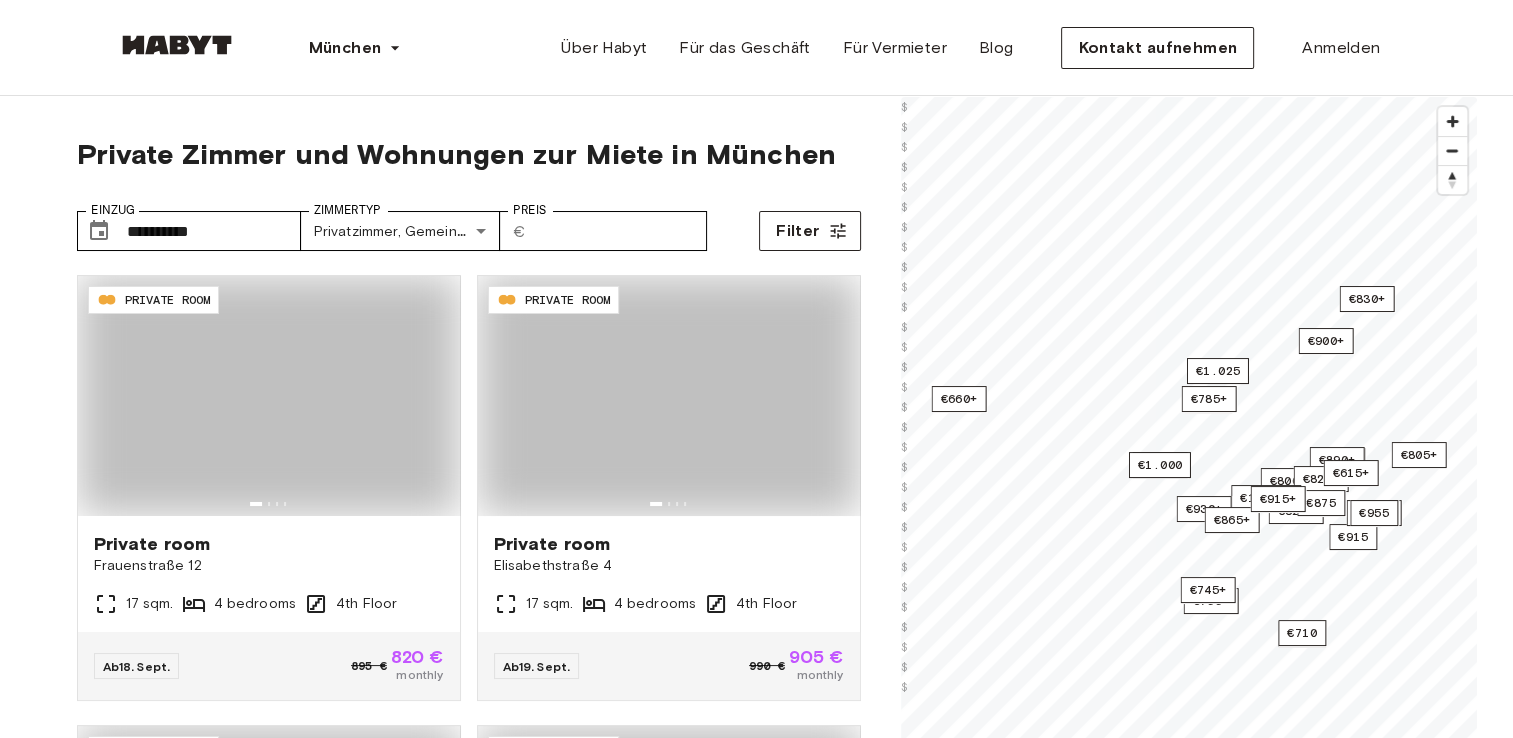 type on "**********" 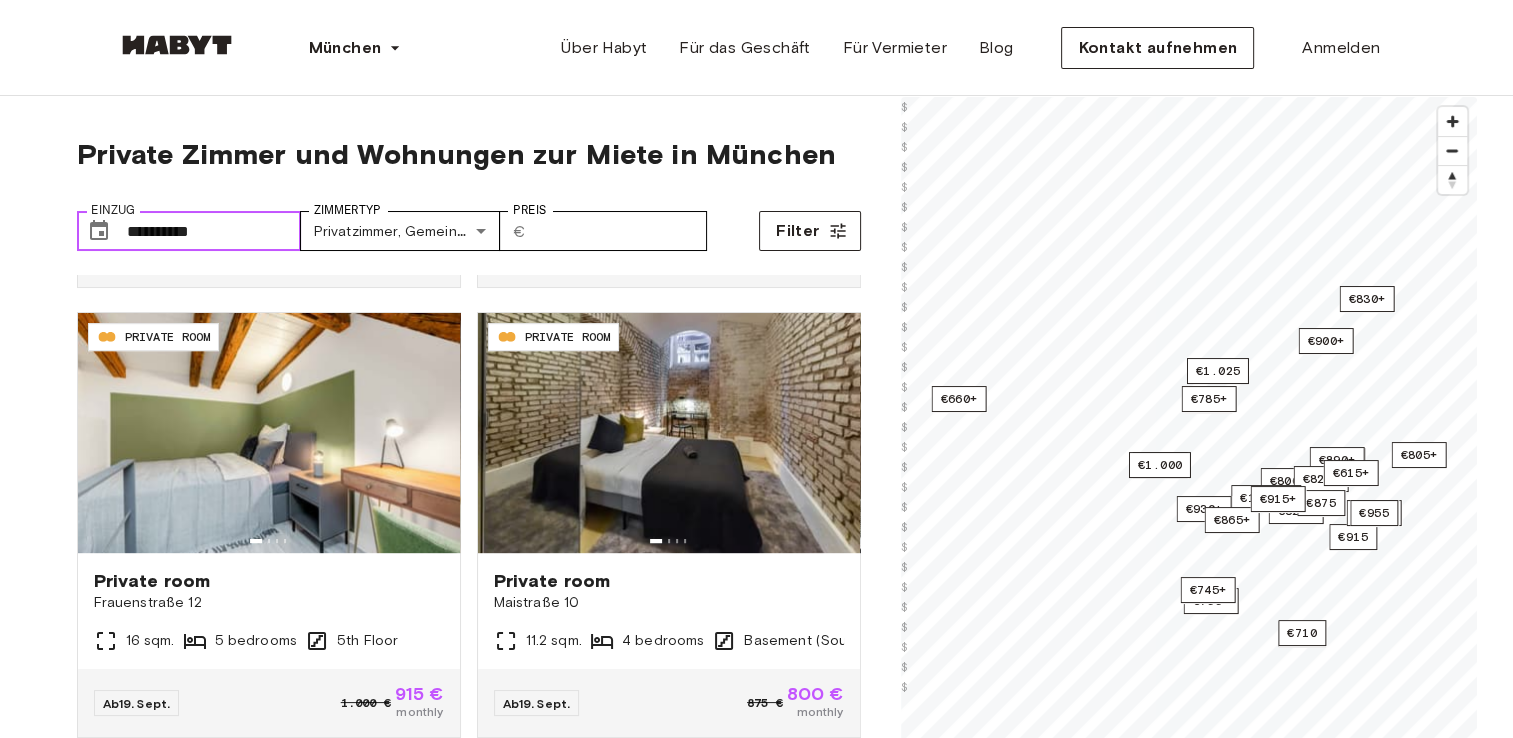 scroll, scrollTop: 1324, scrollLeft: 0, axis: vertical 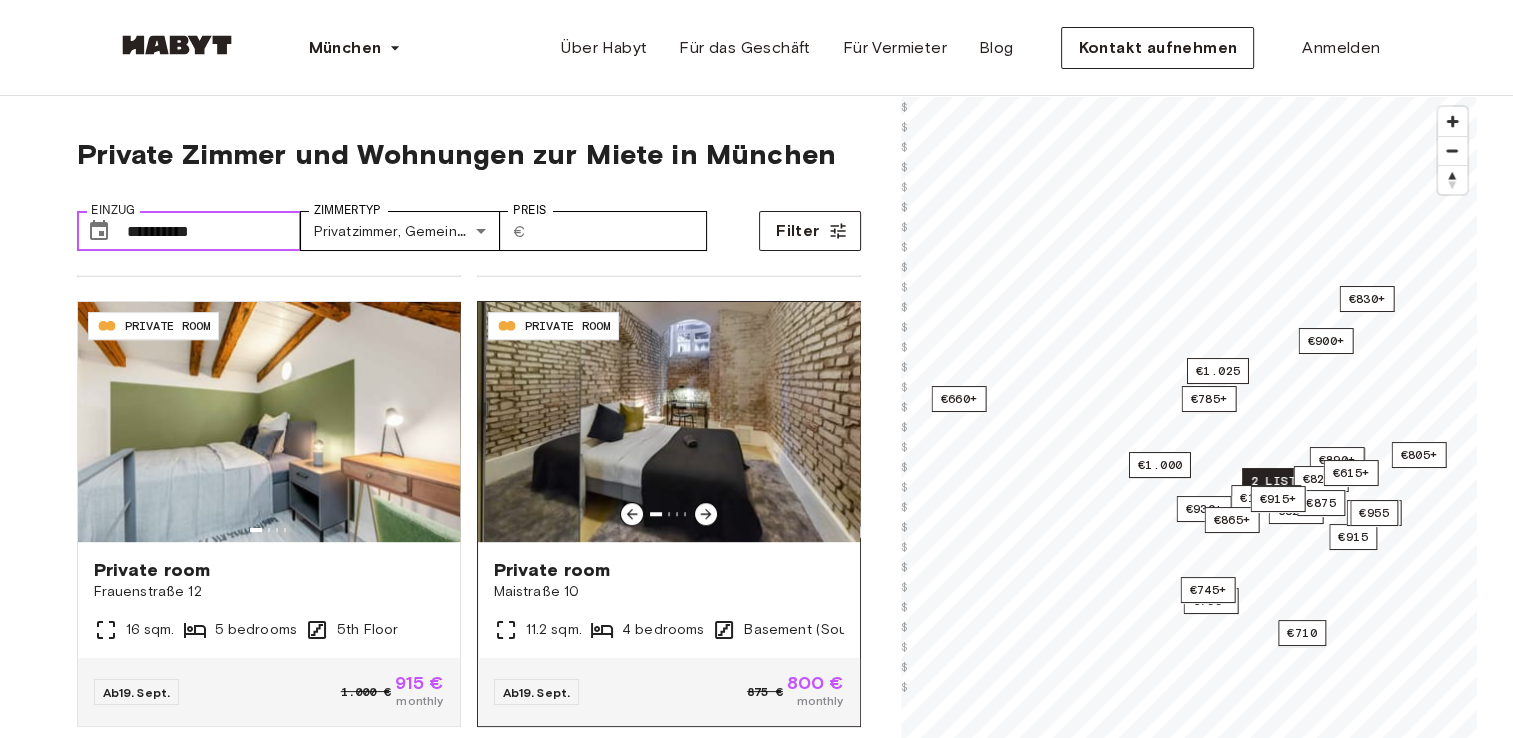 click at bounding box center [669, 422] 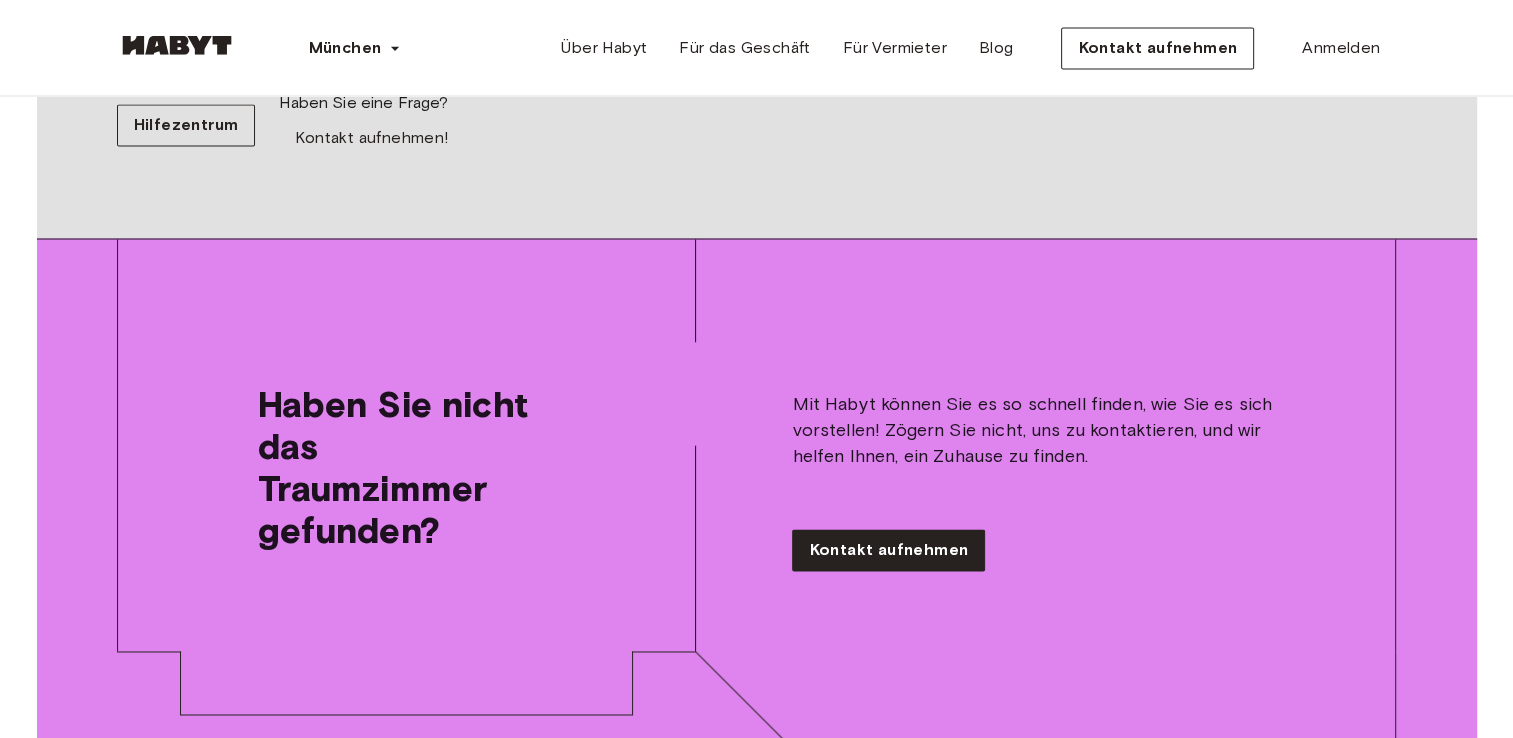 scroll, scrollTop: 0, scrollLeft: 0, axis: both 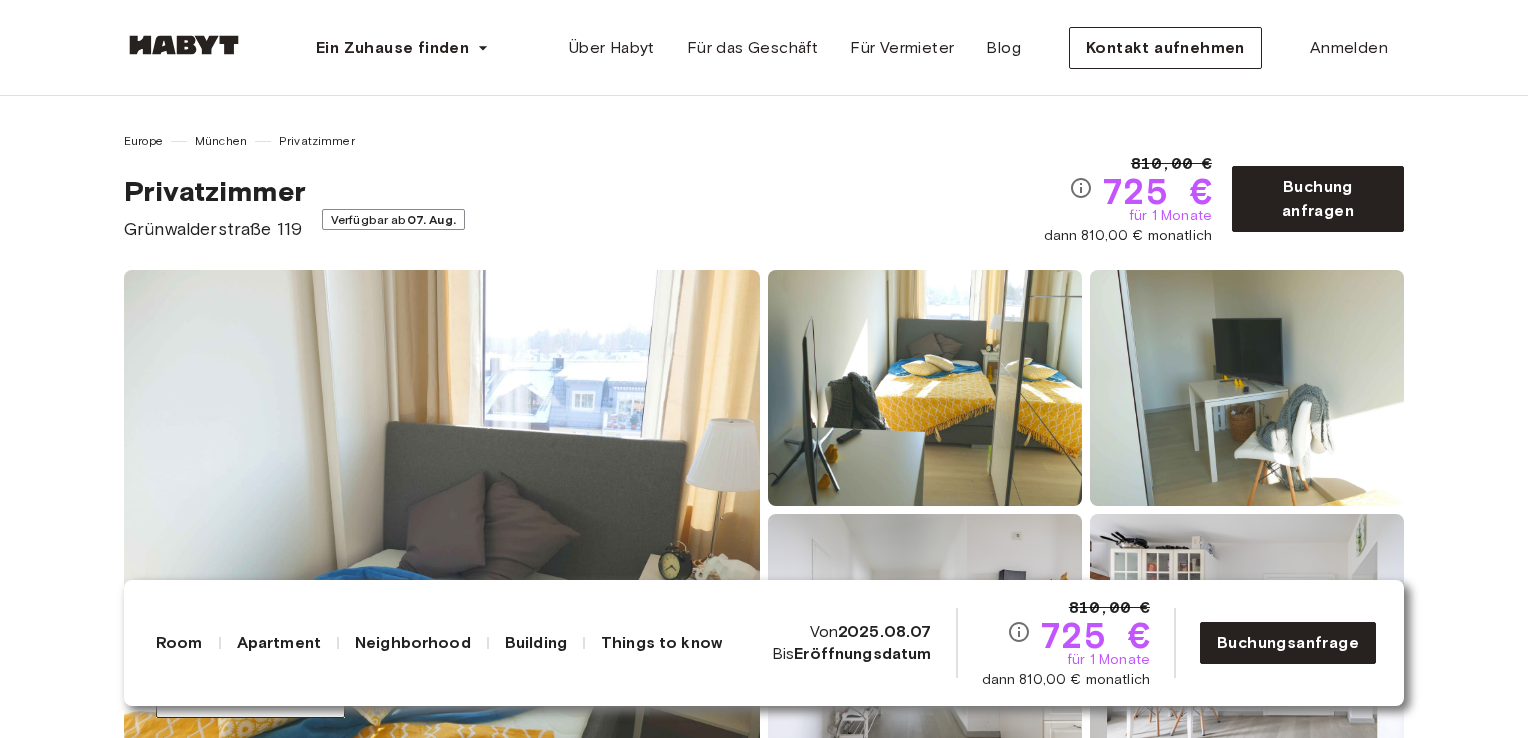 click on "Apartment" at bounding box center [279, 643] 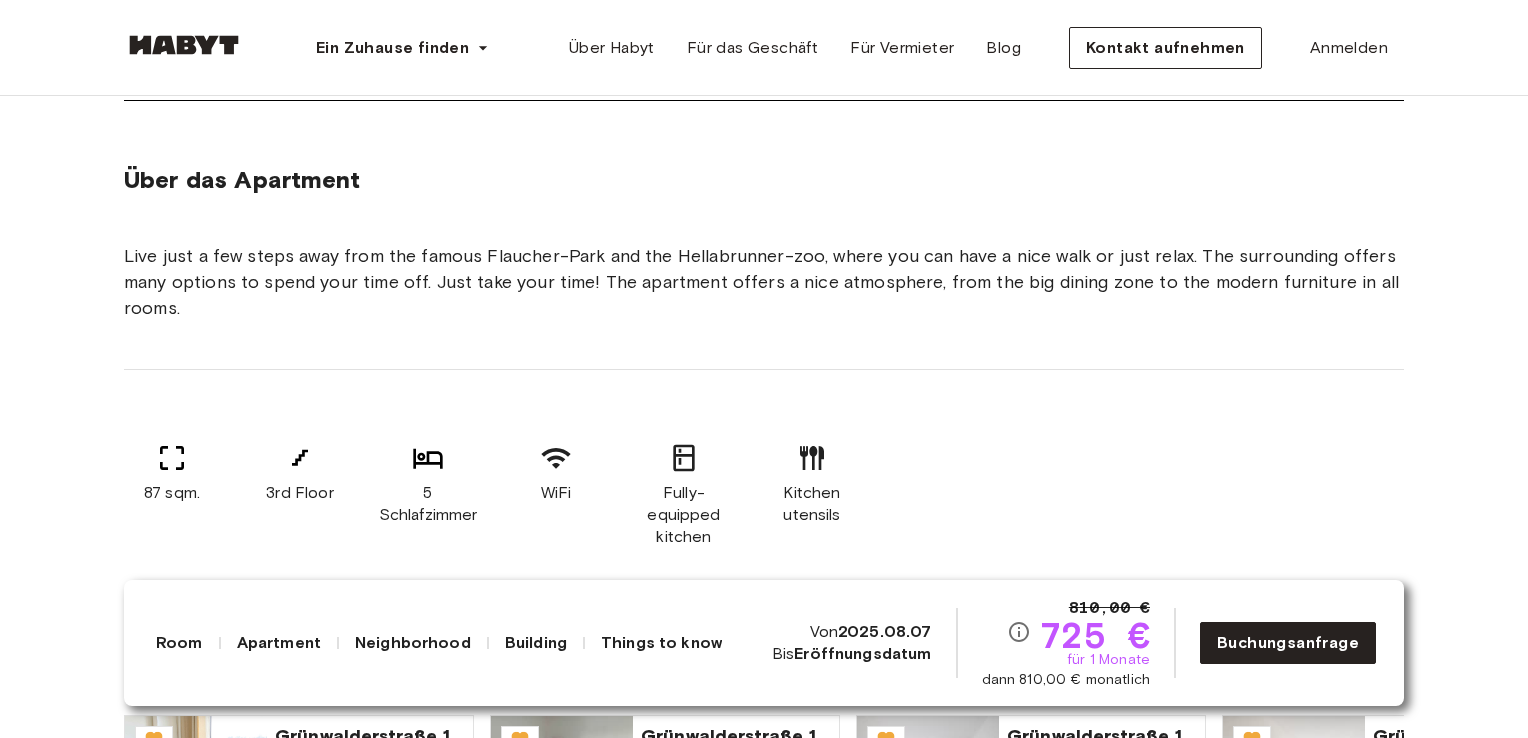 scroll, scrollTop: 0, scrollLeft: 0, axis: both 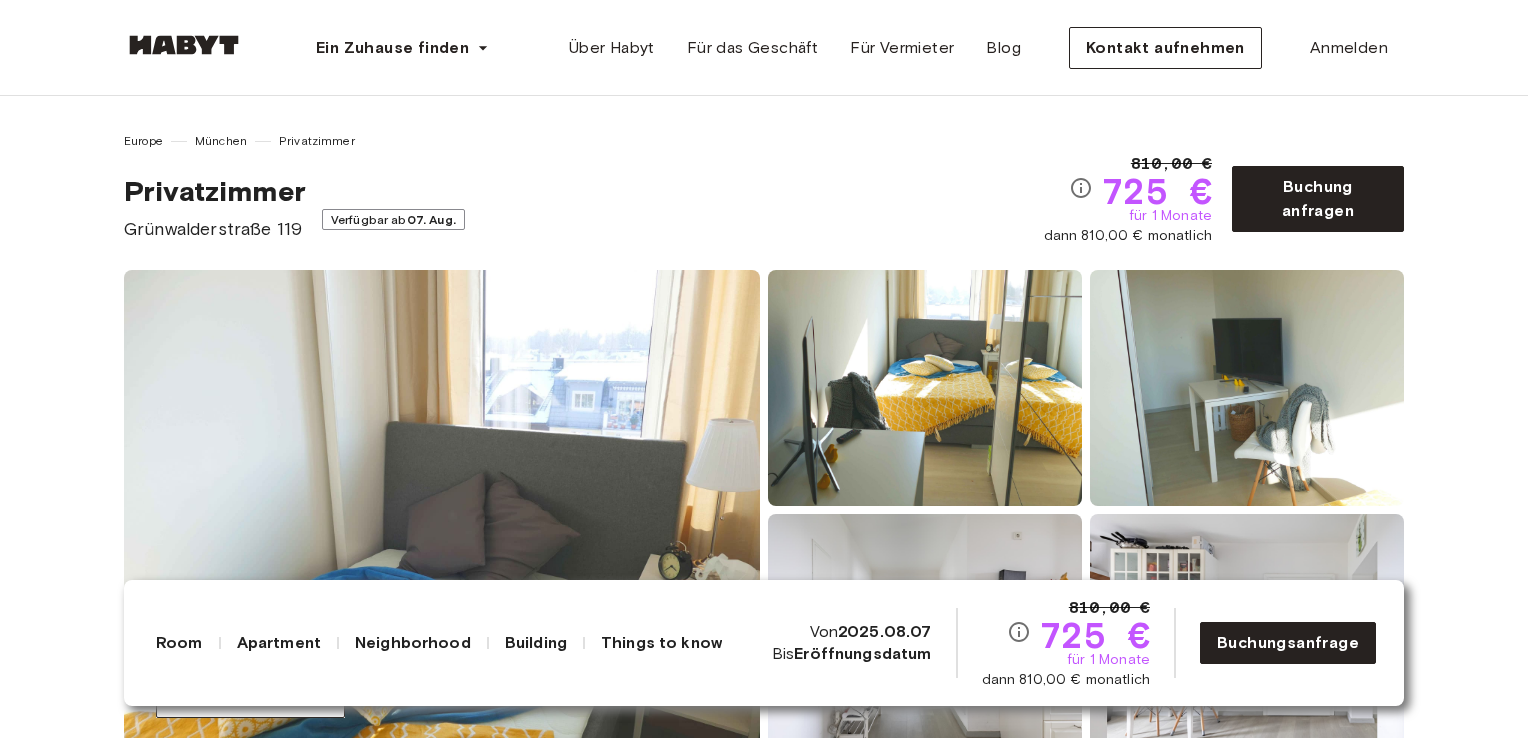 click at bounding box center [442, 510] 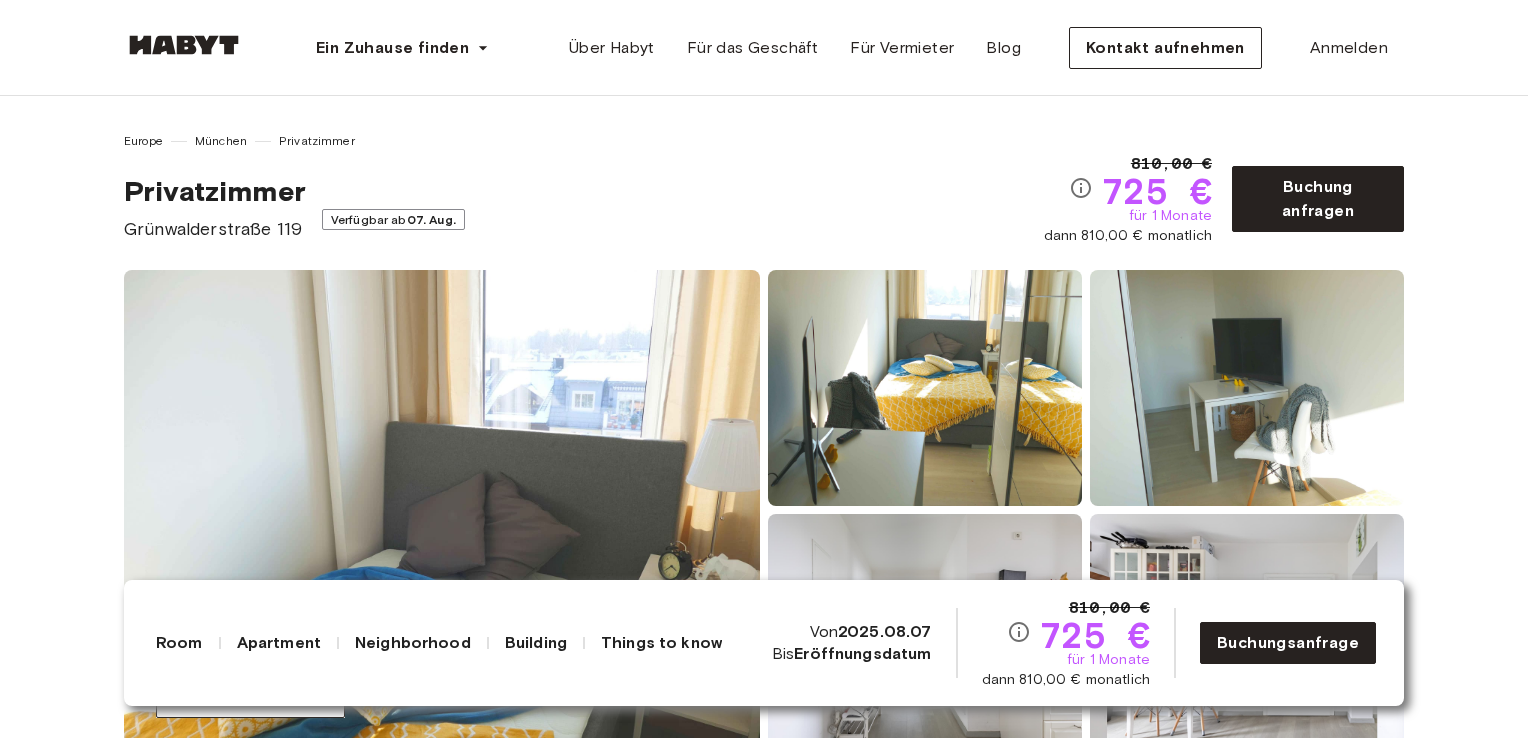 click on "Room" at bounding box center (179, 643) 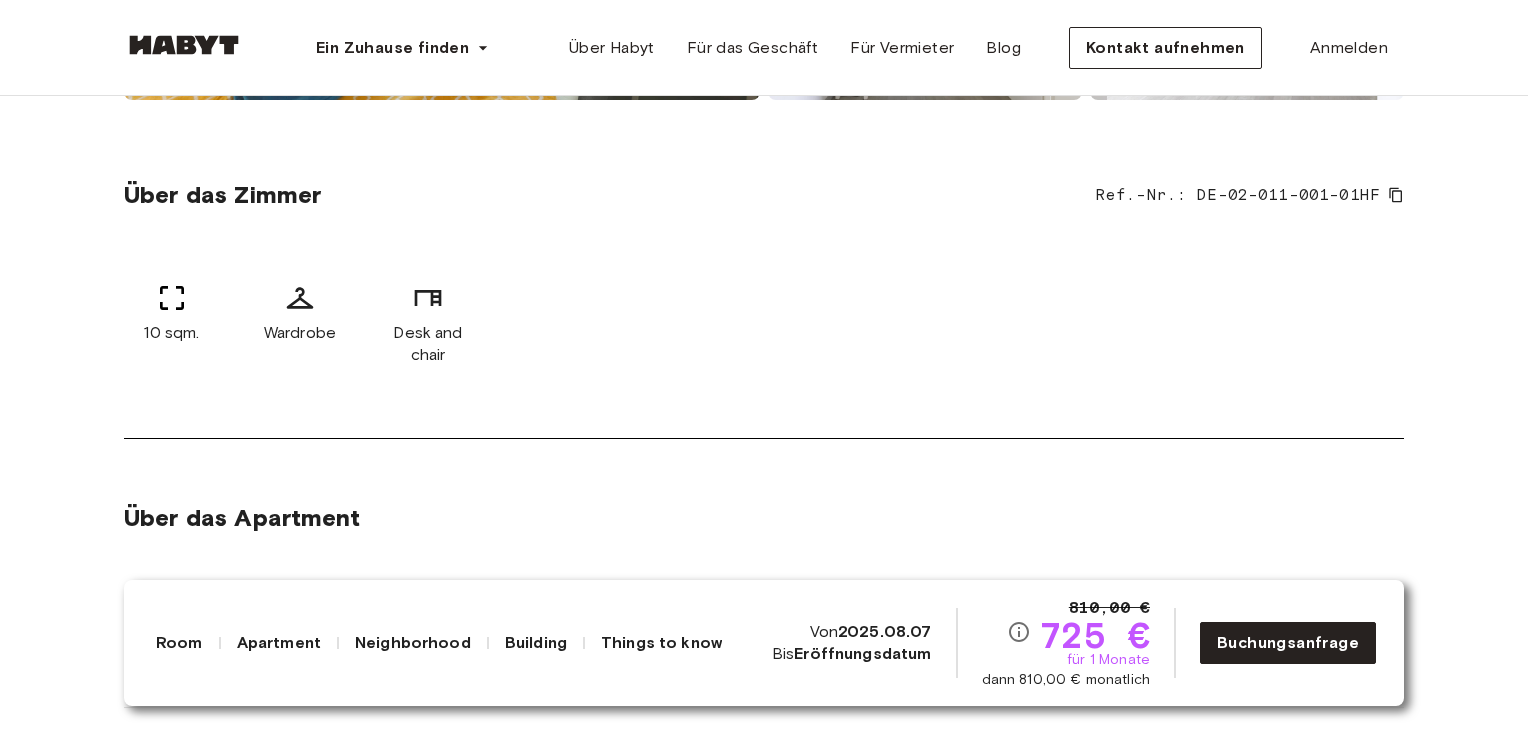 click on "Apartment" at bounding box center (279, 643) 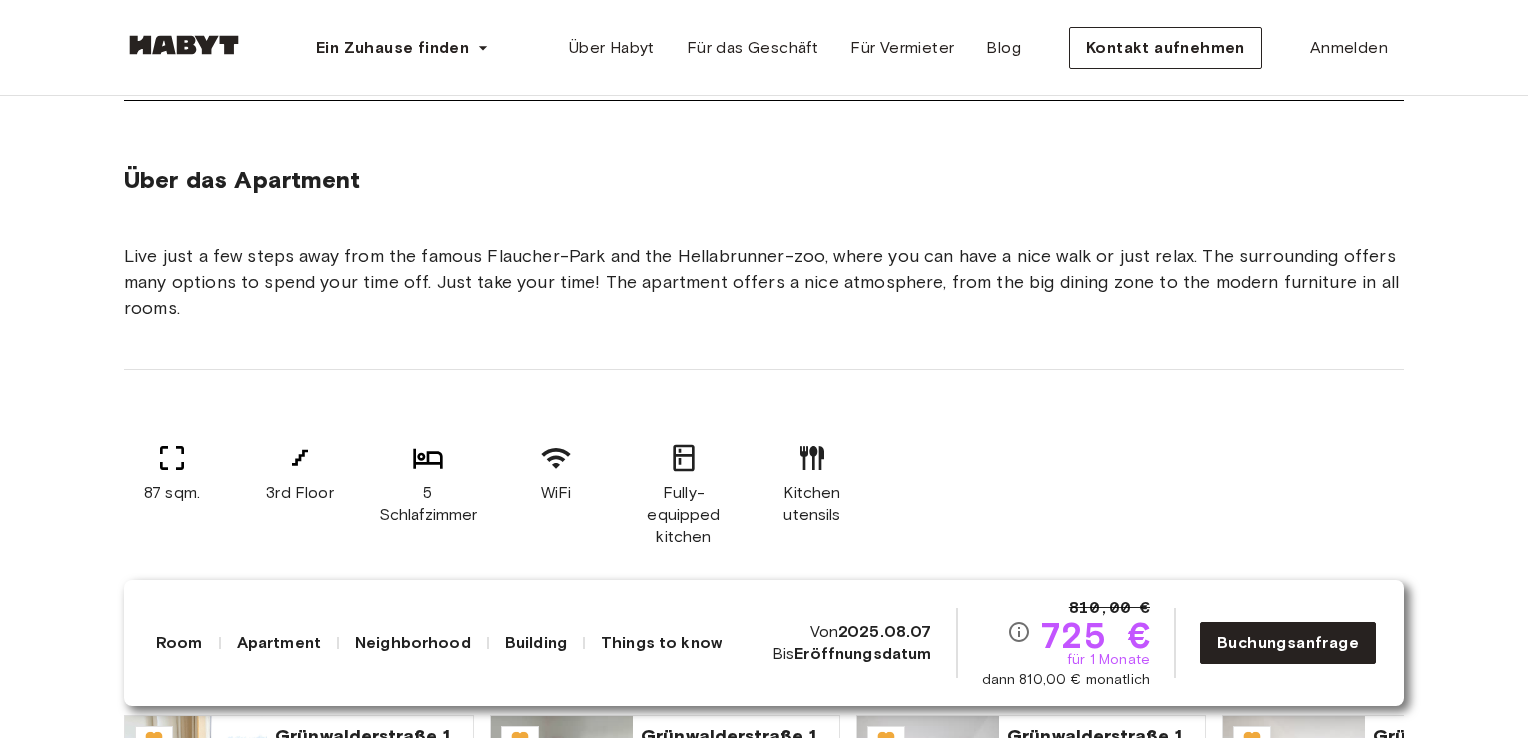 click on "Building" at bounding box center (536, 643) 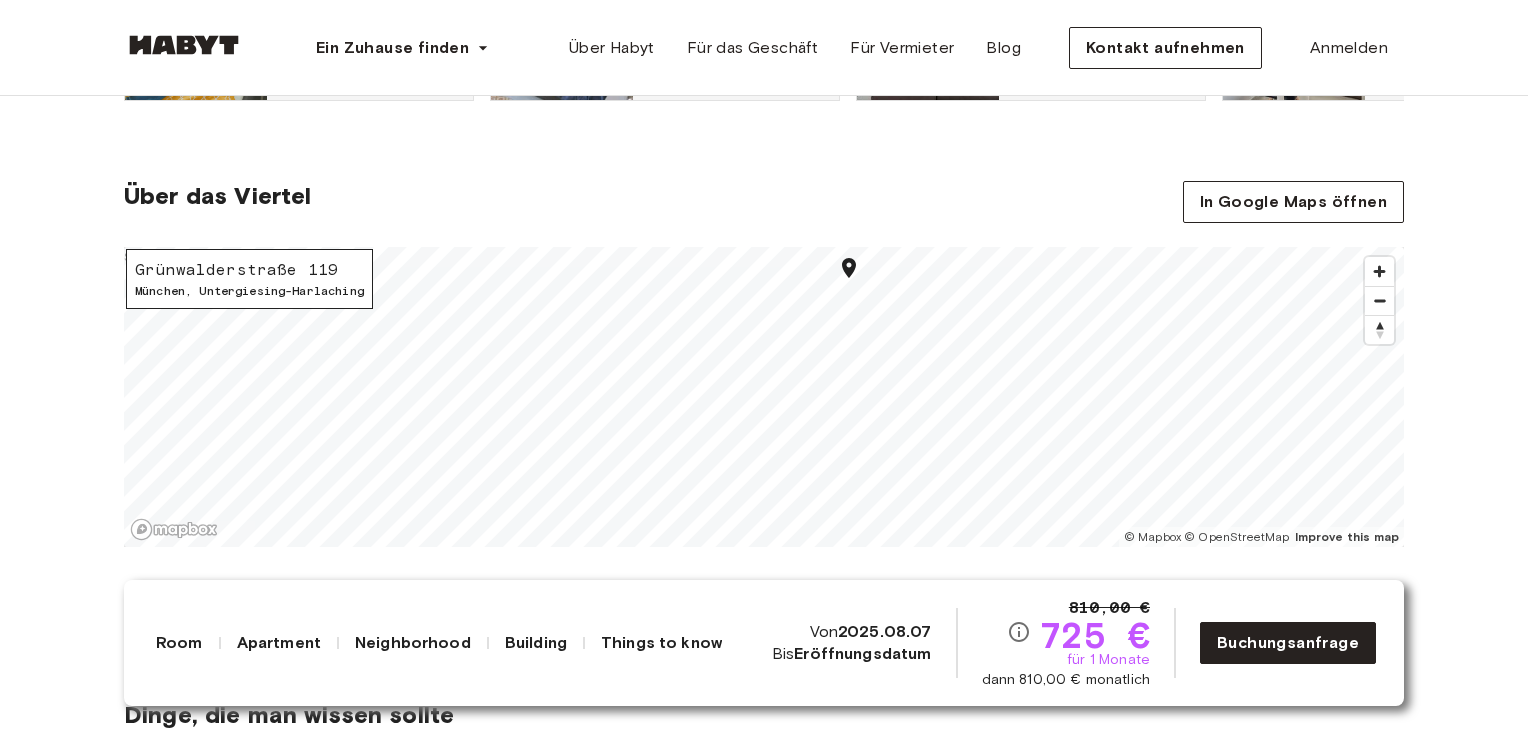 click on "Room" at bounding box center (179, 643) 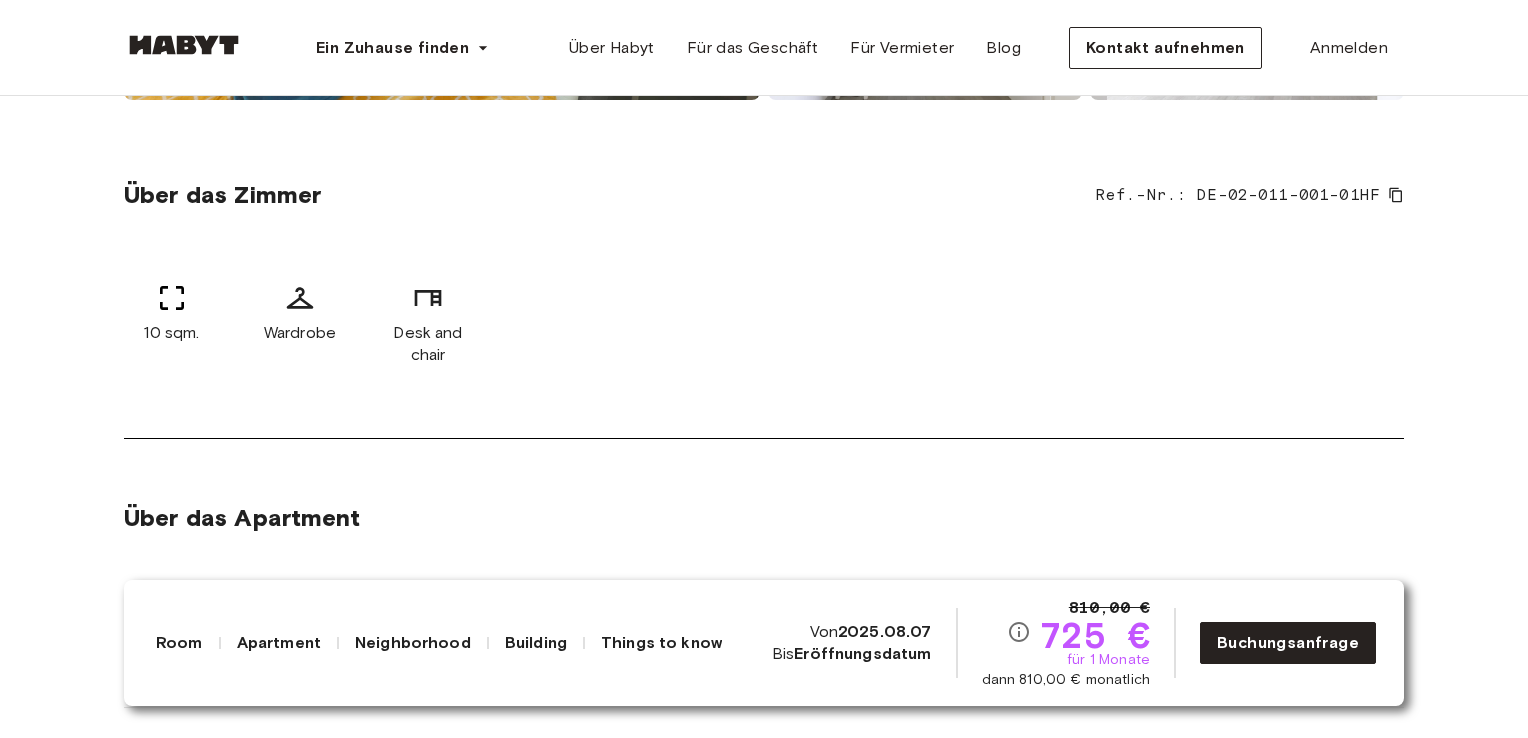 click on "Things to know" at bounding box center [661, 643] 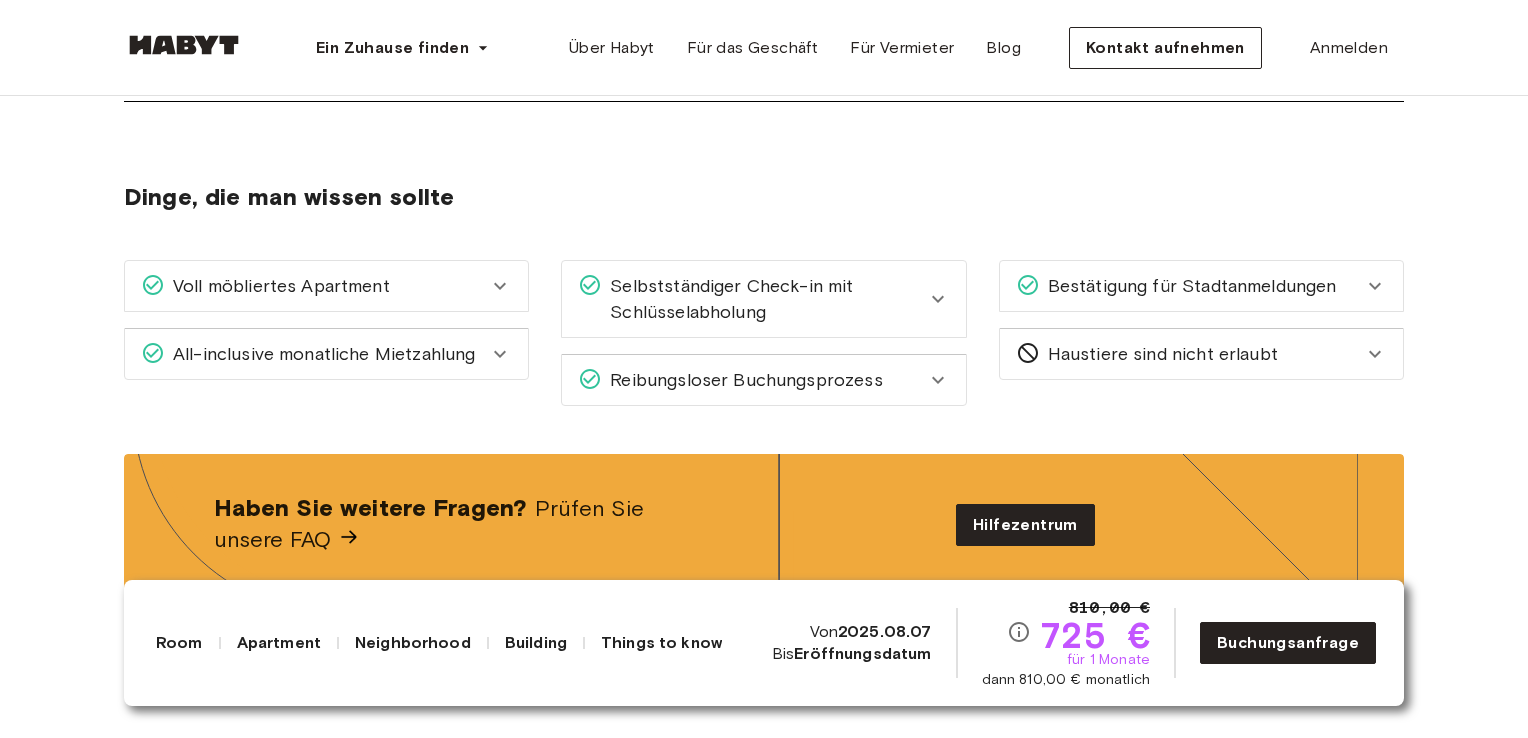 scroll, scrollTop: 650, scrollLeft: 0, axis: vertical 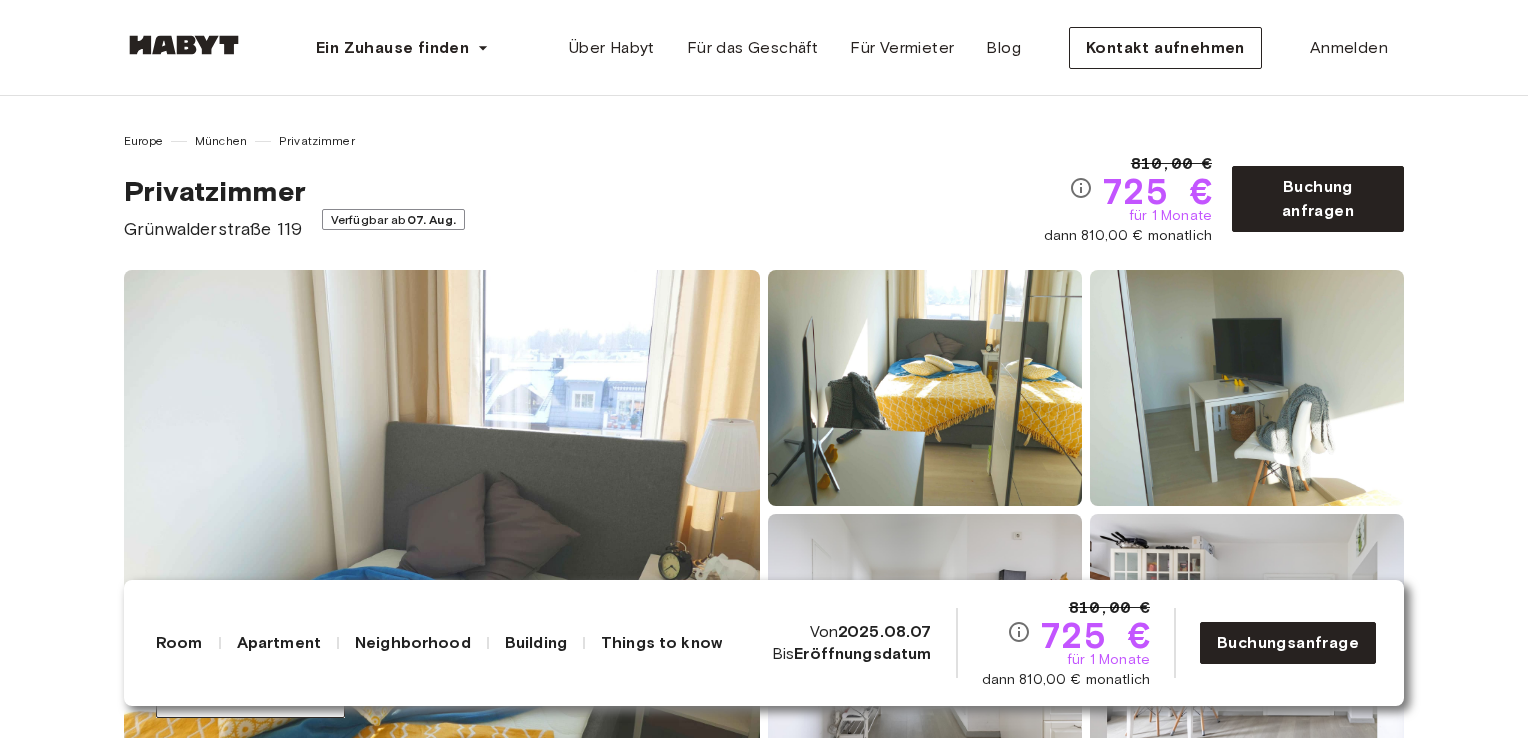 click at bounding box center (442, 510) 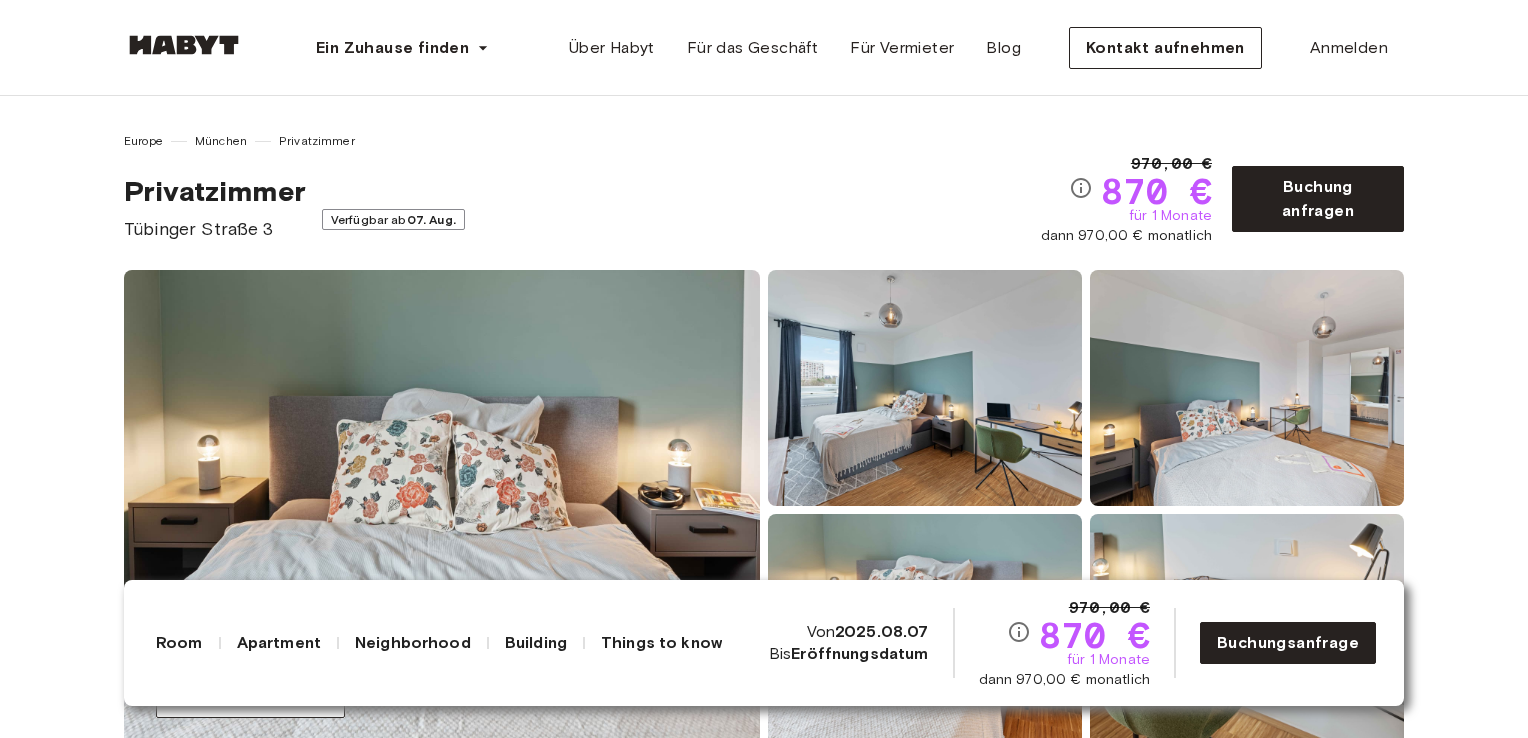 scroll, scrollTop: 0, scrollLeft: 0, axis: both 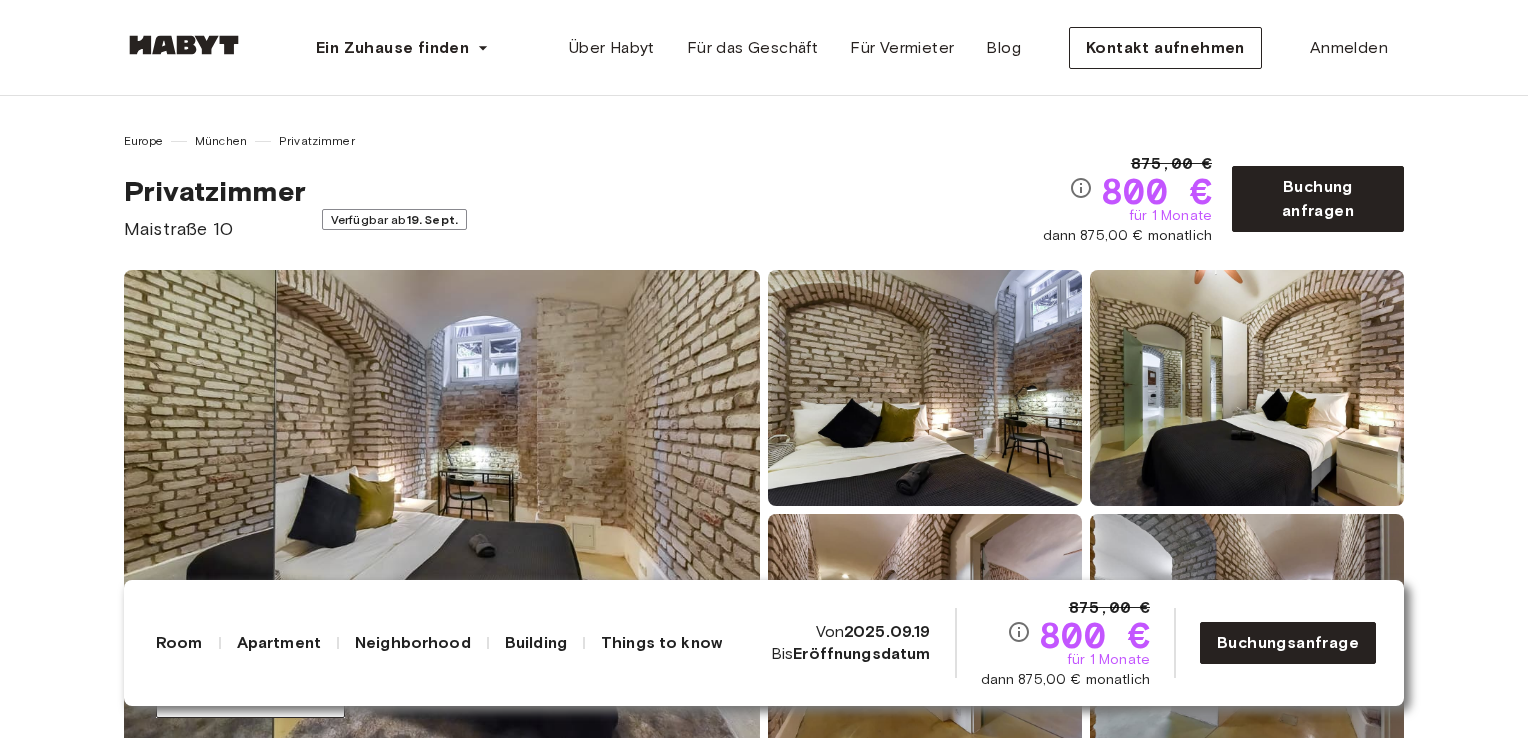 click at bounding box center [442, 510] 